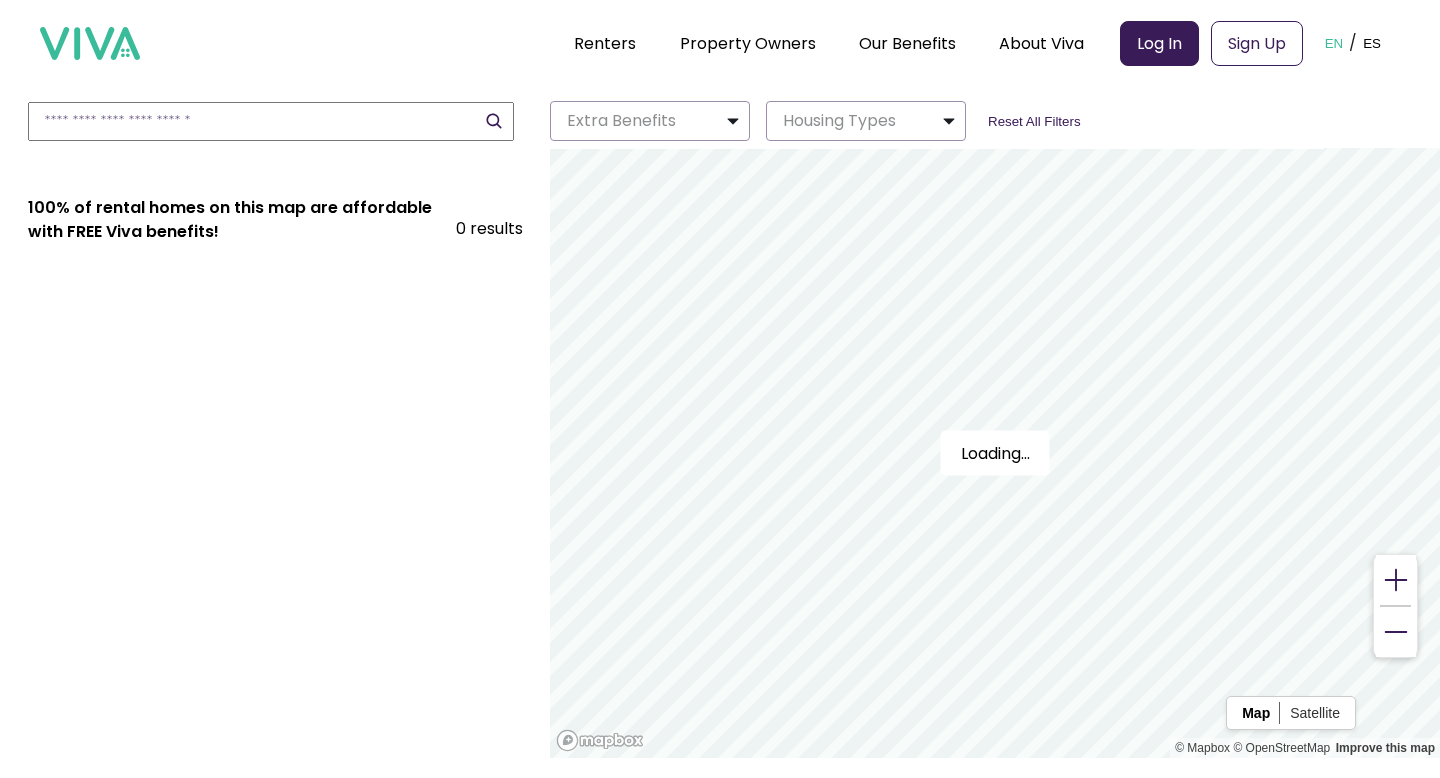 scroll, scrollTop: 0, scrollLeft: 0, axis: both 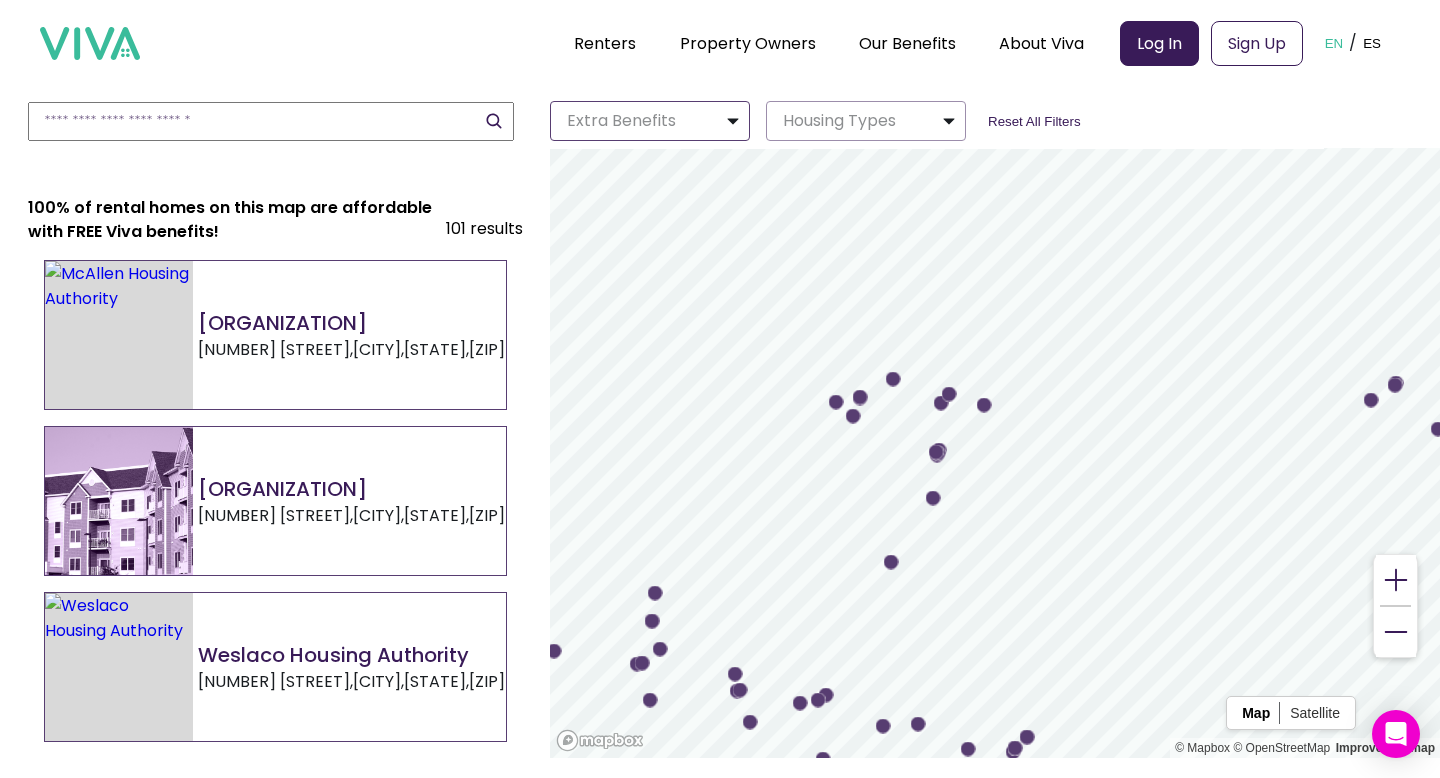 click at bounding box center (733, 121) 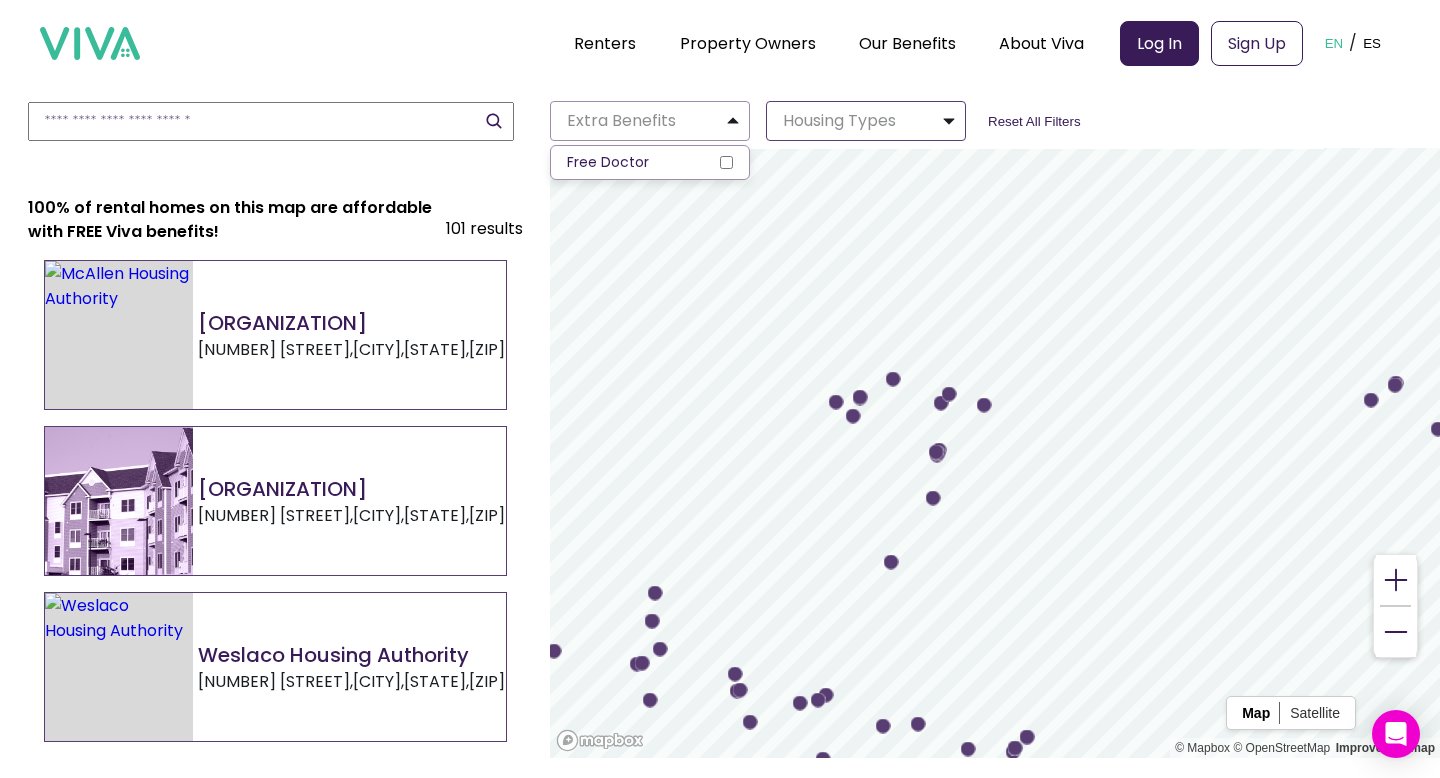 click at bounding box center (733, 121) 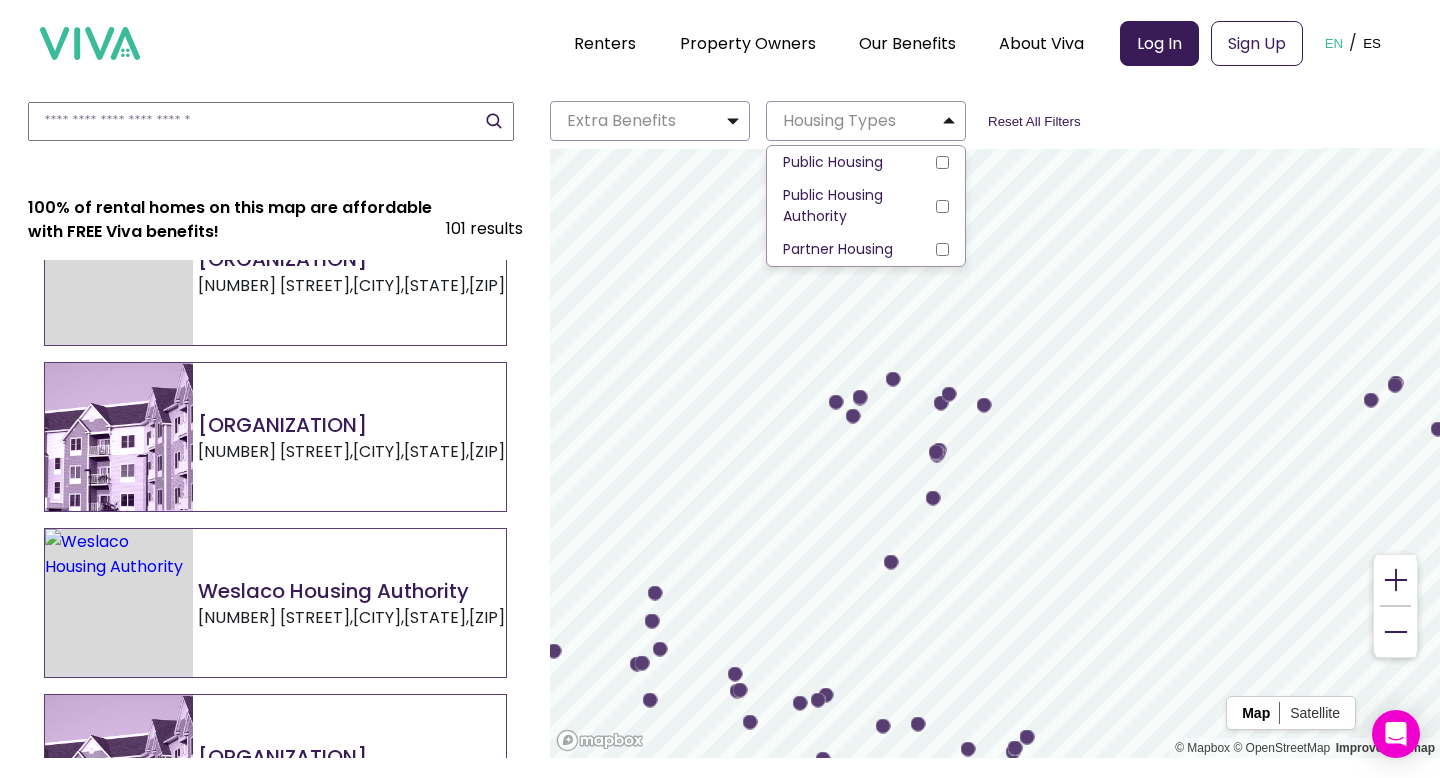 scroll, scrollTop: 0, scrollLeft: 0, axis: both 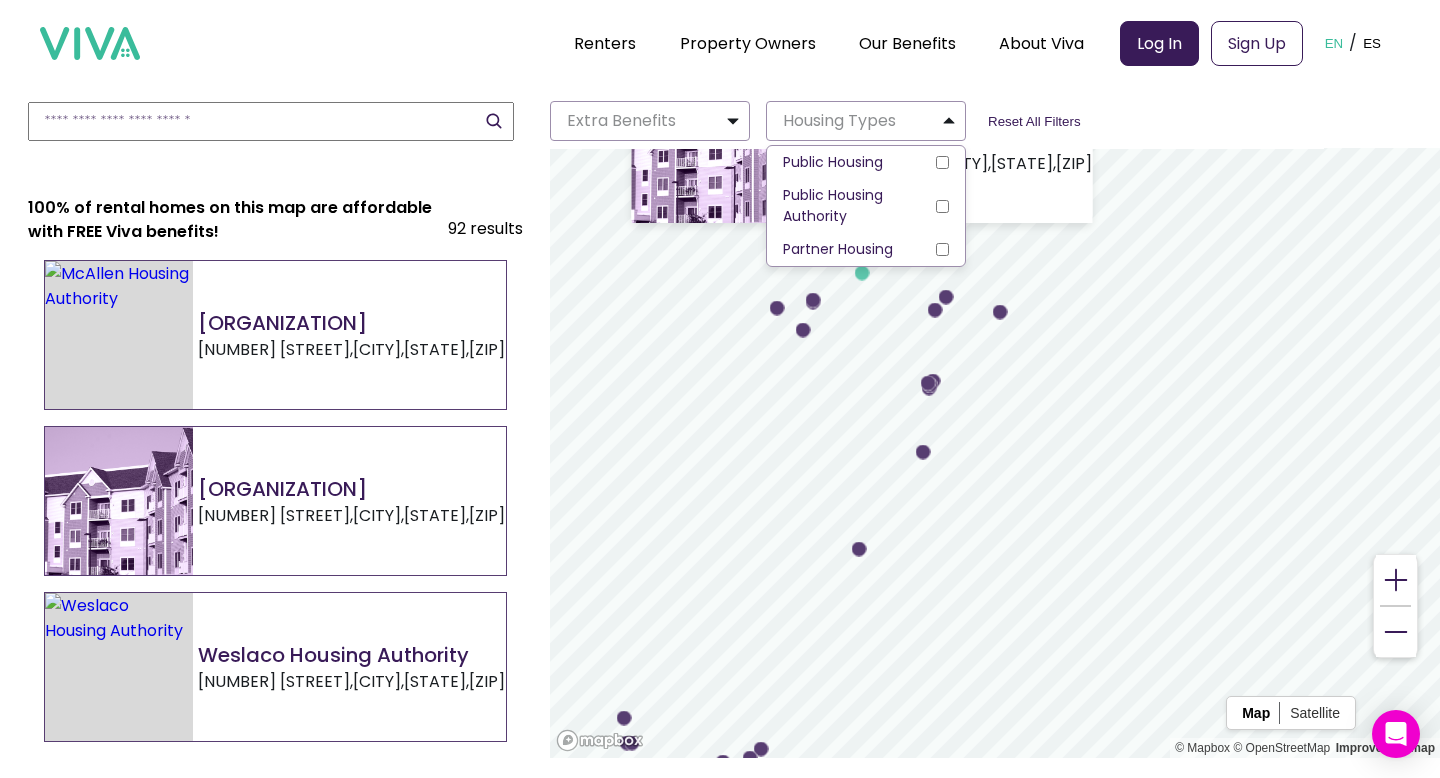 click at bounding box center [862, 273] 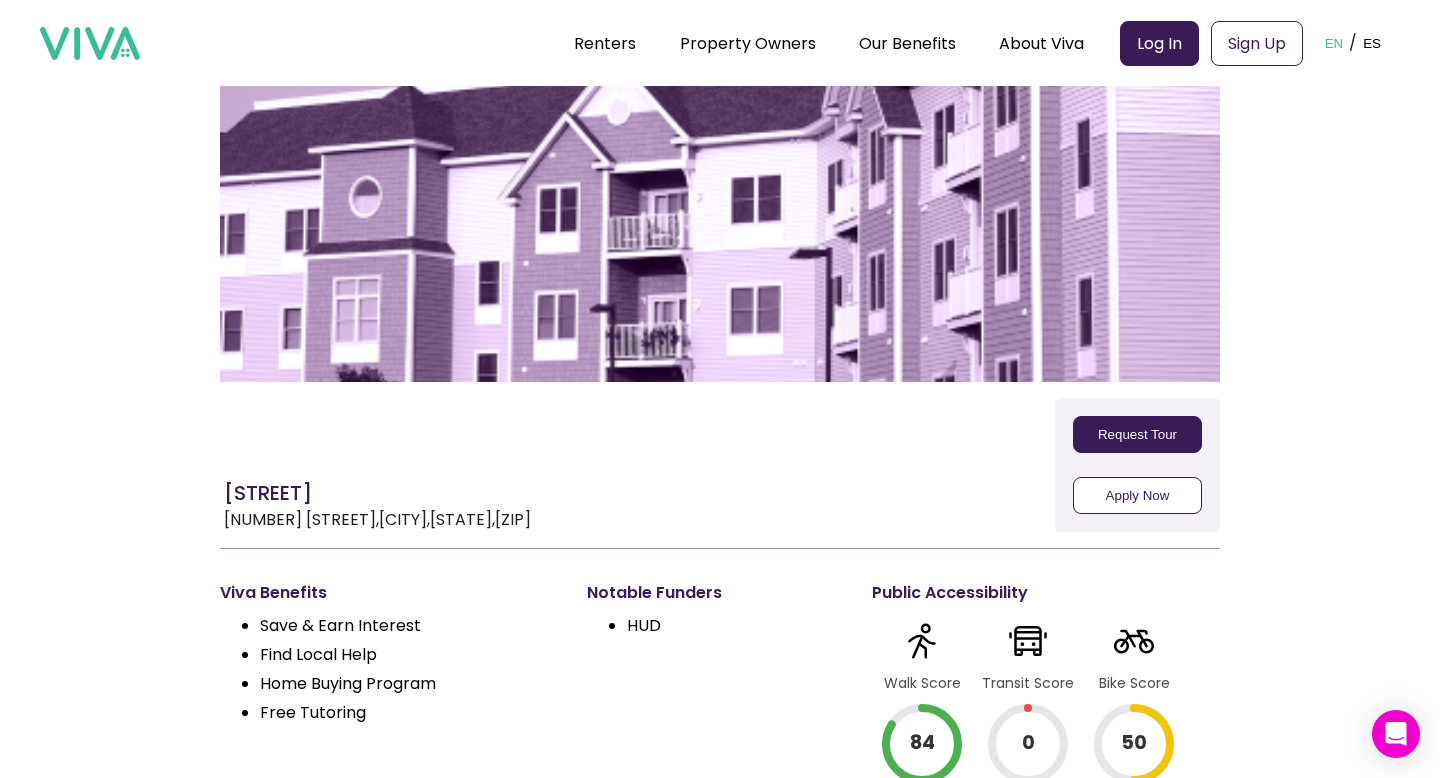scroll, scrollTop: 0, scrollLeft: 0, axis: both 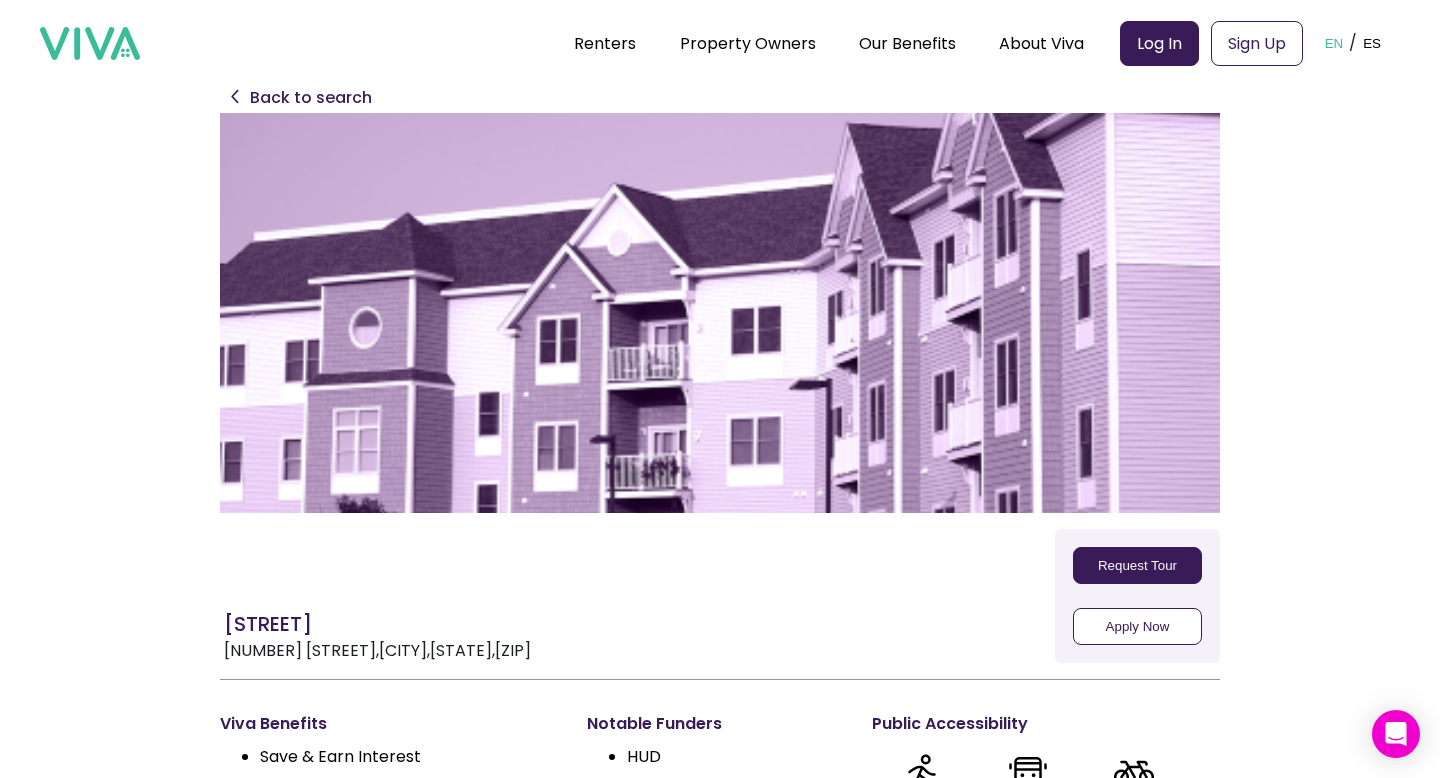 click on "Back to search" at bounding box center [311, 98] 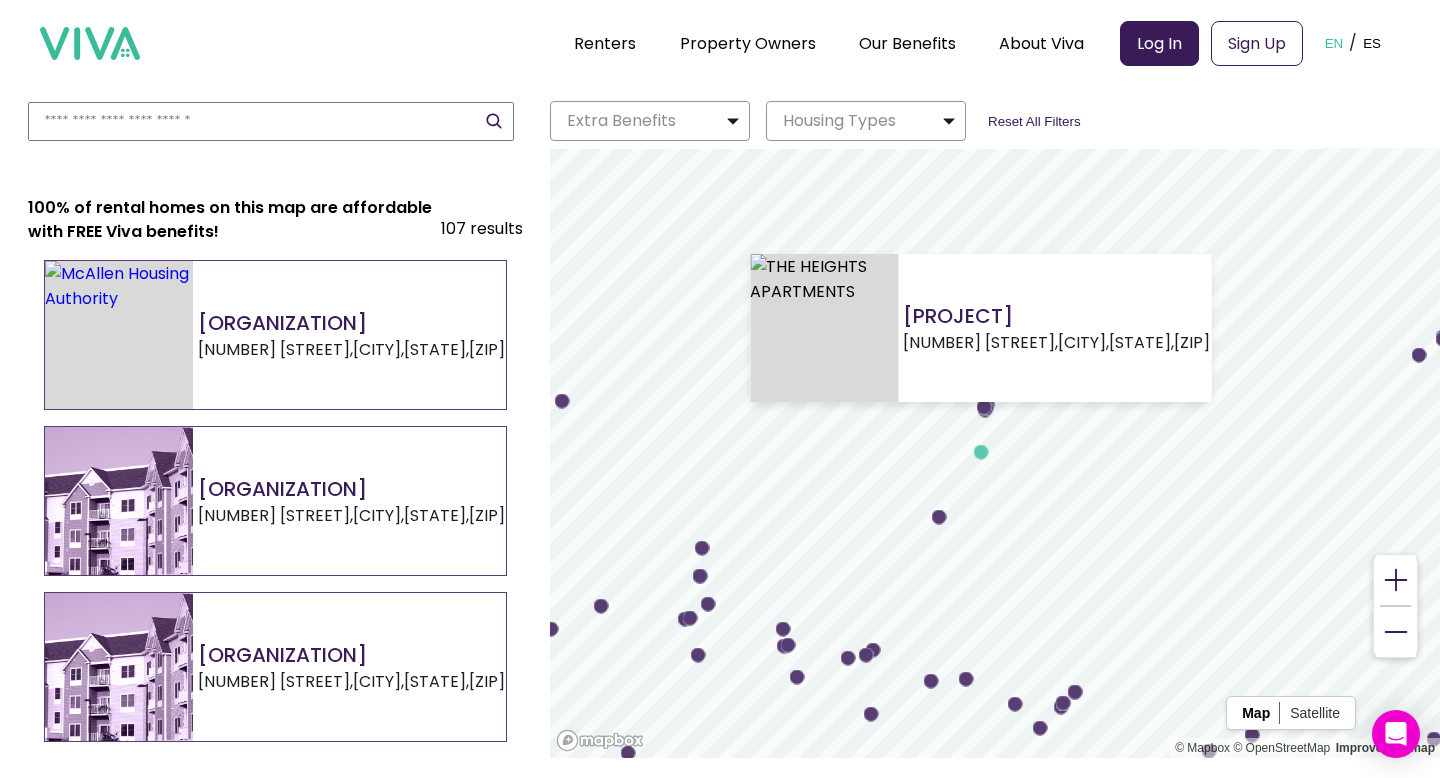 click at bounding box center (981, 452) 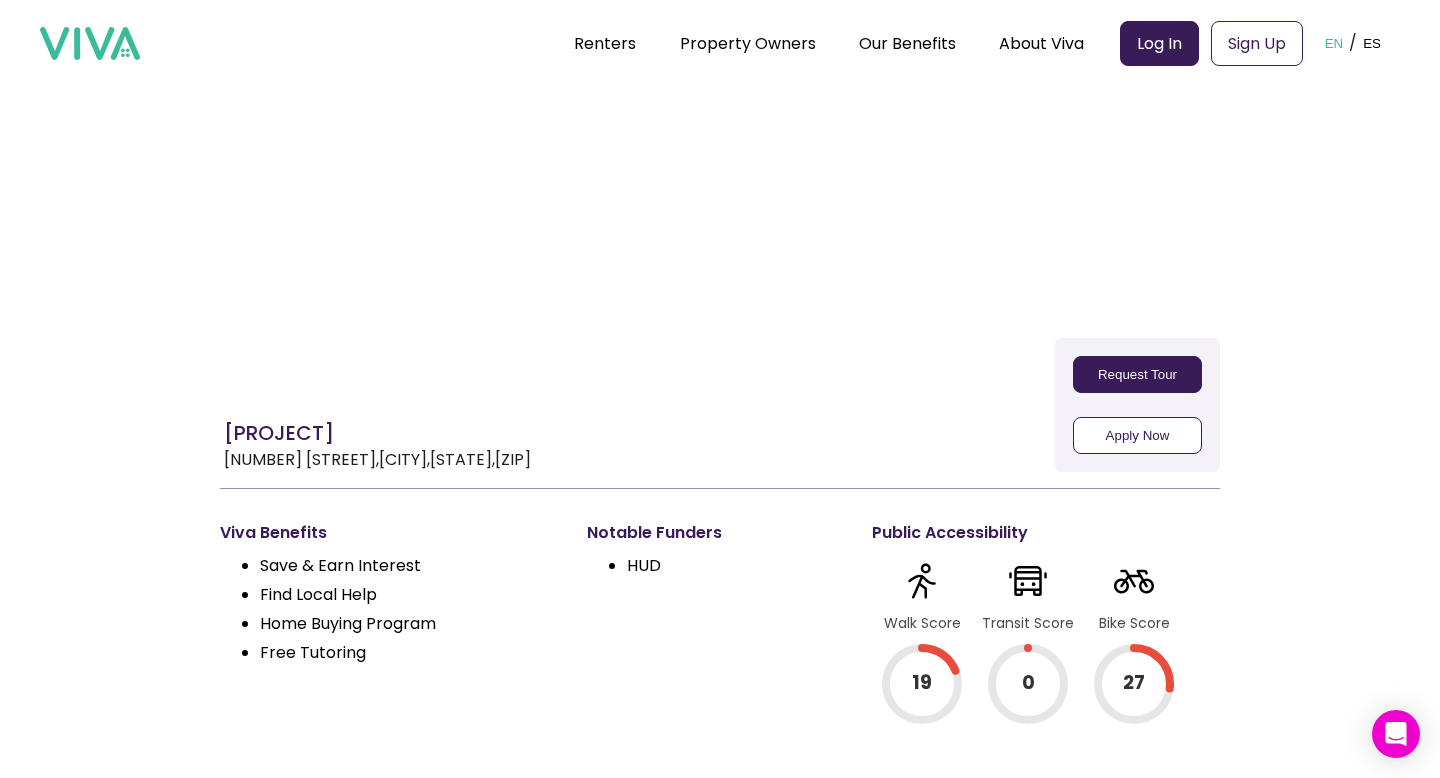 scroll, scrollTop: 0, scrollLeft: 0, axis: both 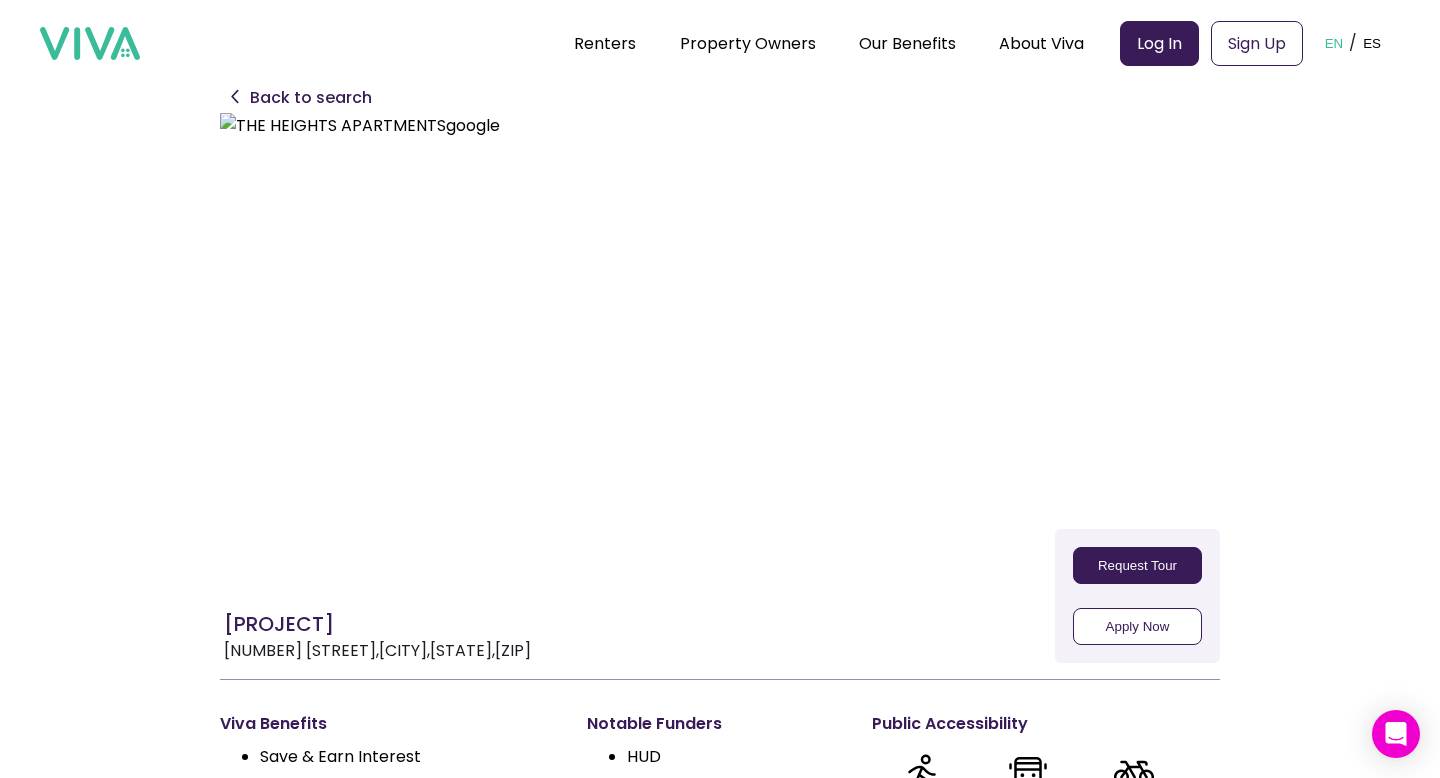 click on "ES" at bounding box center (1372, 43) 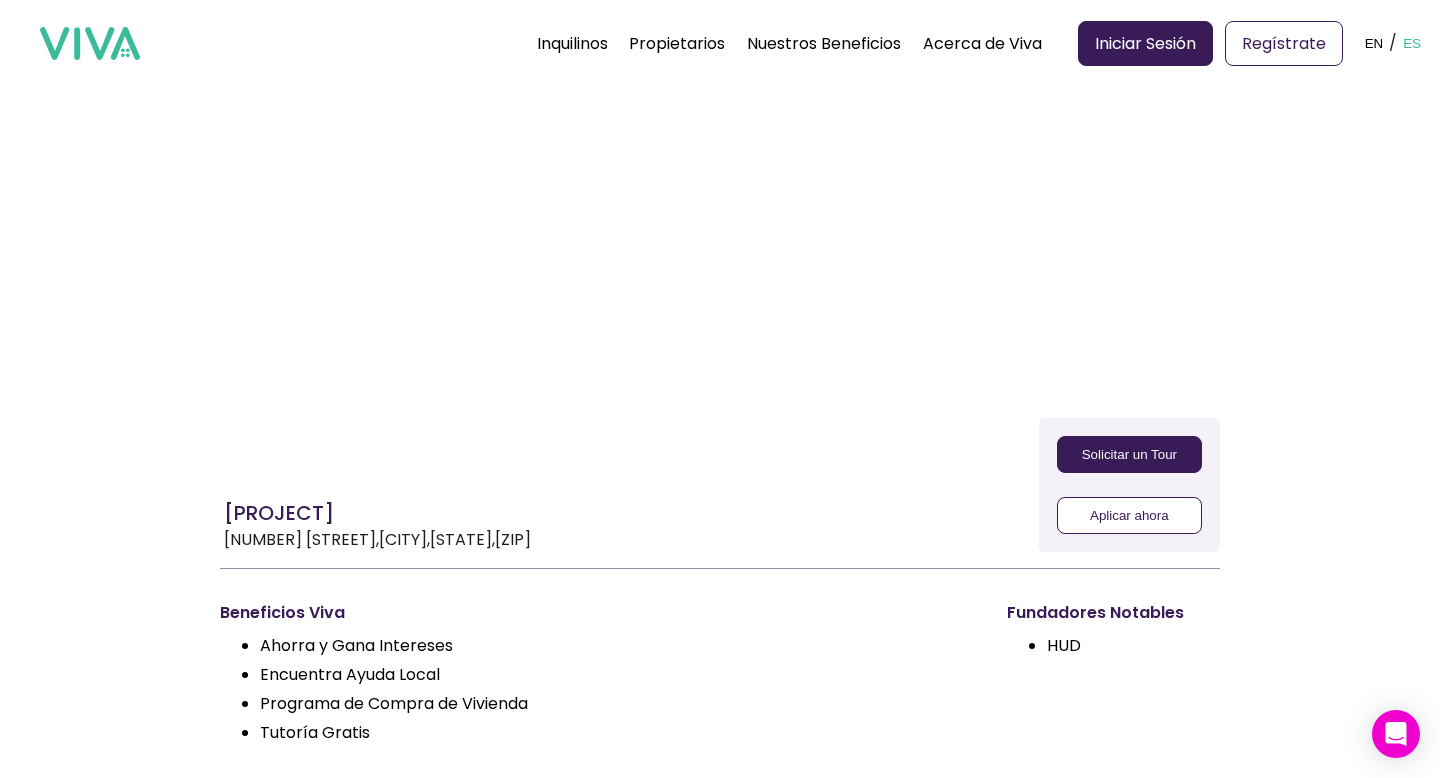 scroll, scrollTop: 114, scrollLeft: 0, axis: vertical 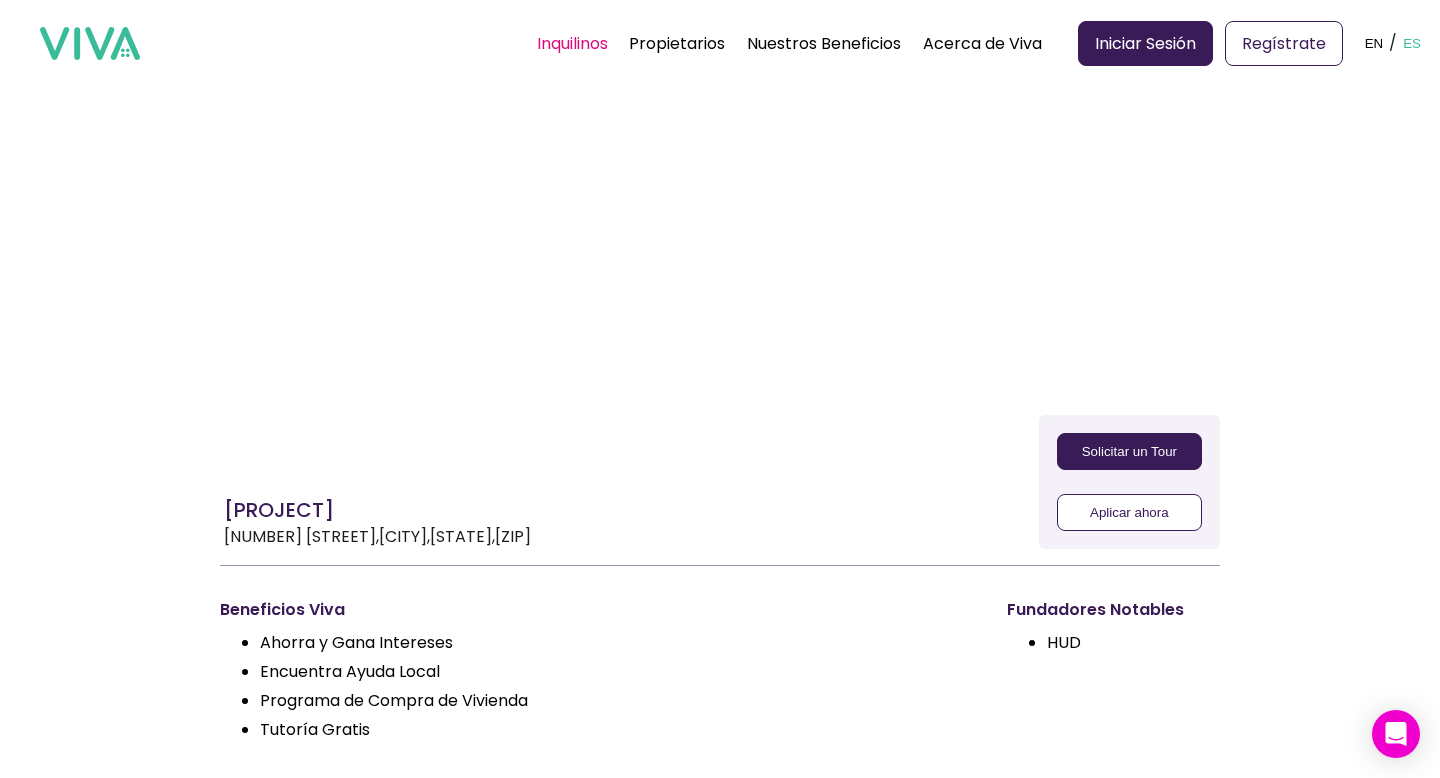 click on "Inquilinos" at bounding box center [572, 43] 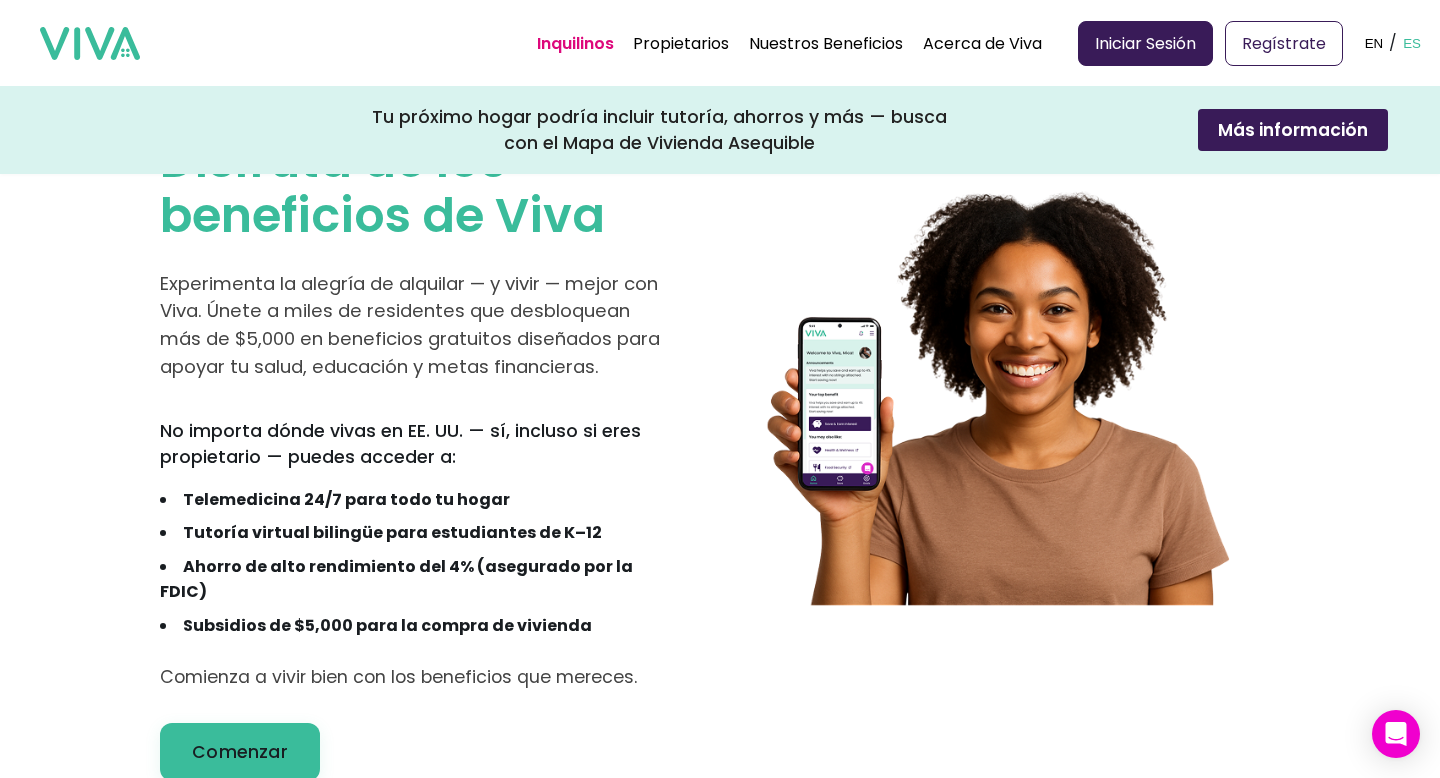 scroll, scrollTop: 0, scrollLeft: 0, axis: both 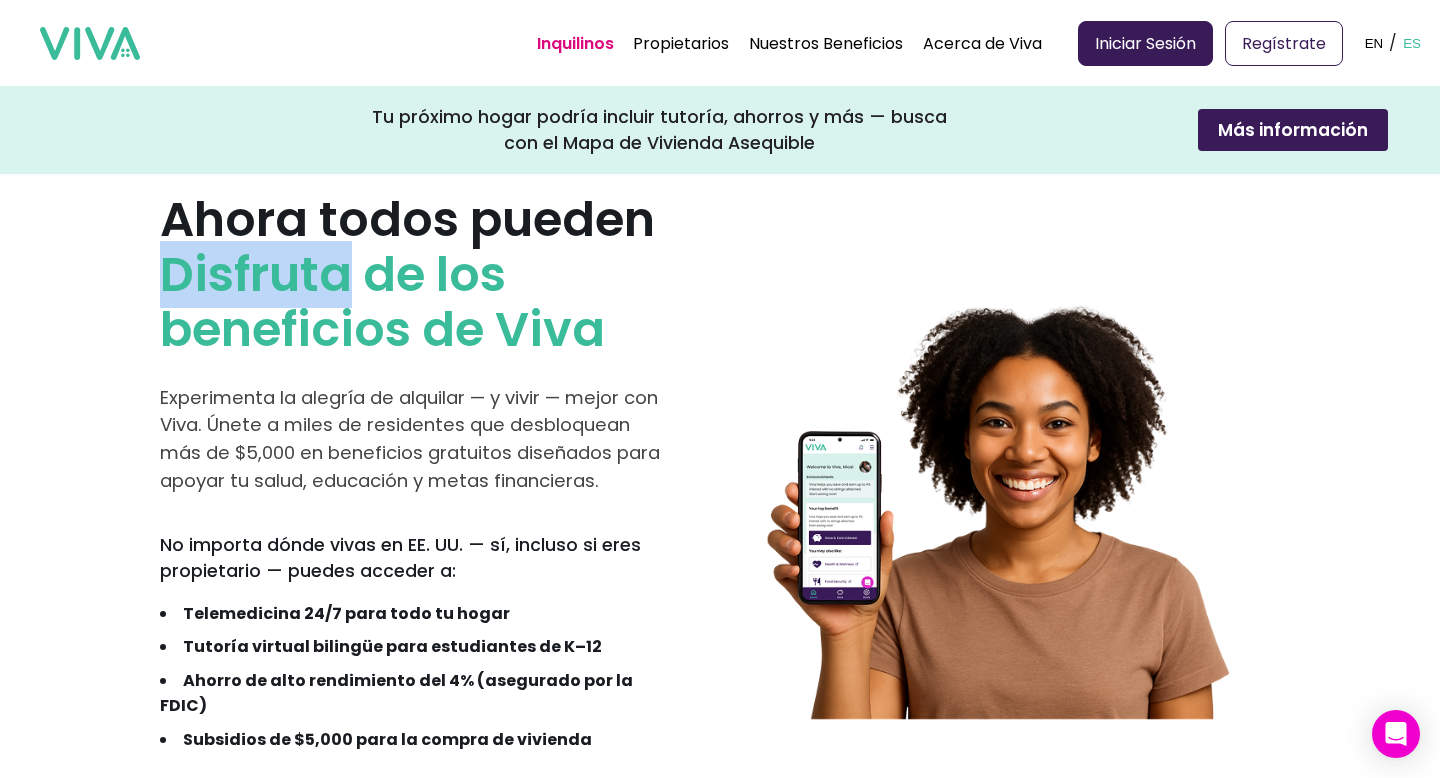 drag, startPoint x: 160, startPoint y: 268, endPoint x: 349, endPoint y: 272, distance: 189.04233 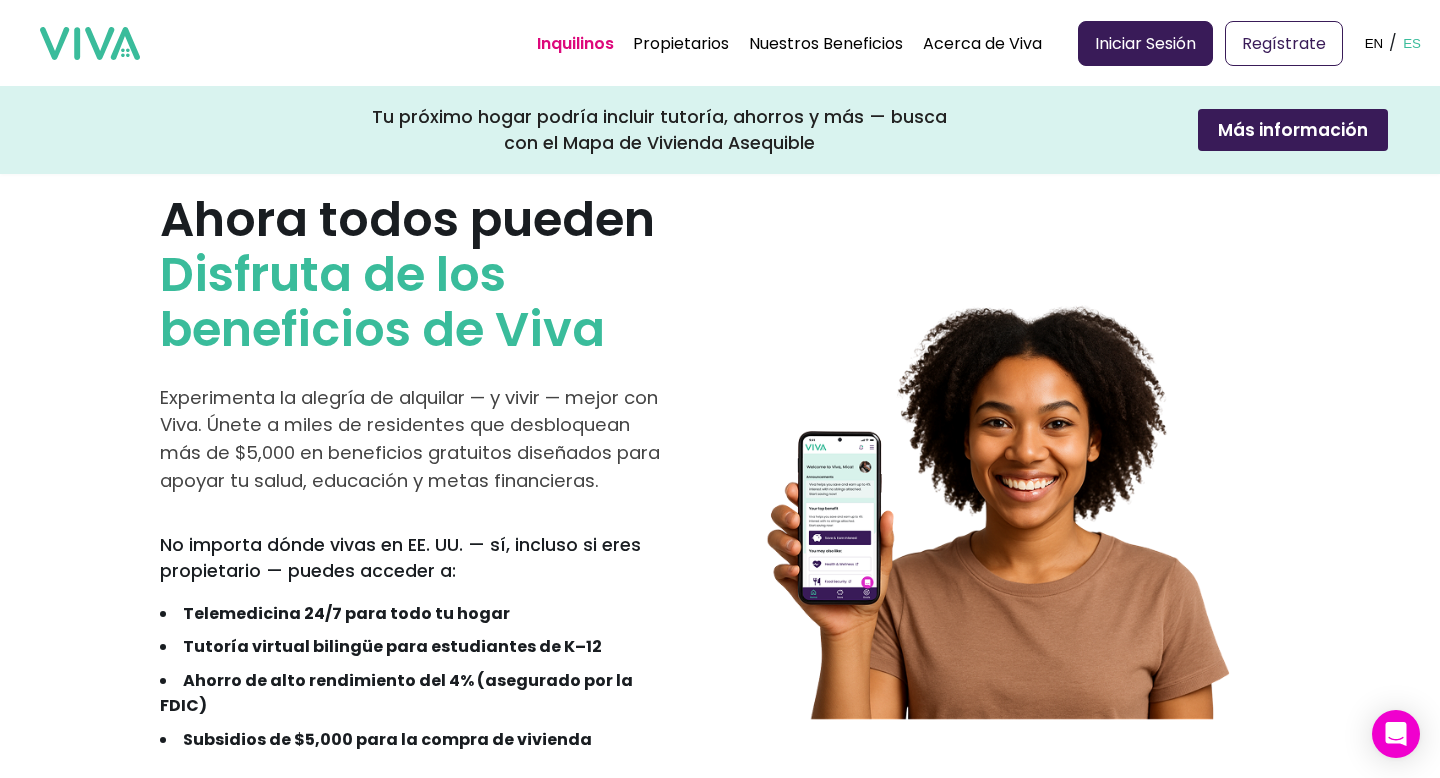 click on "Ahora todos pueden Disfruta de los beneficios de Viva Experimenta la alegría de alquilar — y vivir — mejor con Viva. Únete a miles de residentes que desbloquean más de $5,000 en beneficios gratuitos diseñados para apoyar tu salud, educación y metas financieras. No importa dónde vivas en EE. UU. — sí, incluso si eres propietario — puedes acceder a: Telemedicina 24/7 para todo tu hogar Tutoría virtual bilingüe para estudiantes de K–12 Ahorro de alto rendimiento del 4% (asegurado por la FDIC) Subsidios de $5,000 para la compra de vivienda Comienza a vivir bien con los beneficios que mereces. Comenzar" at bounding box center (410, 523) 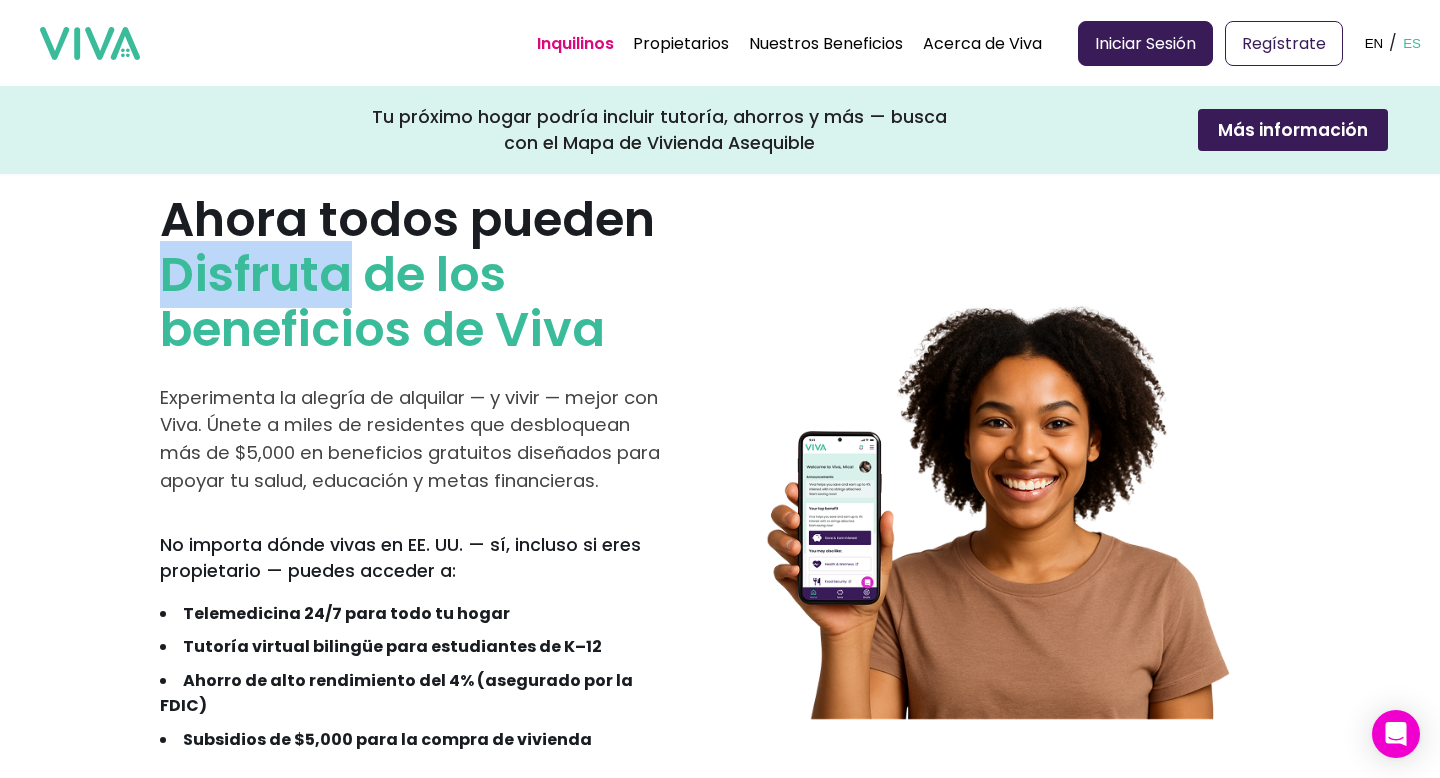 drag, startPoint x: 162, startPoint y: 270, endPoint x: 343, endPoint y: 279, distance: 181.22362 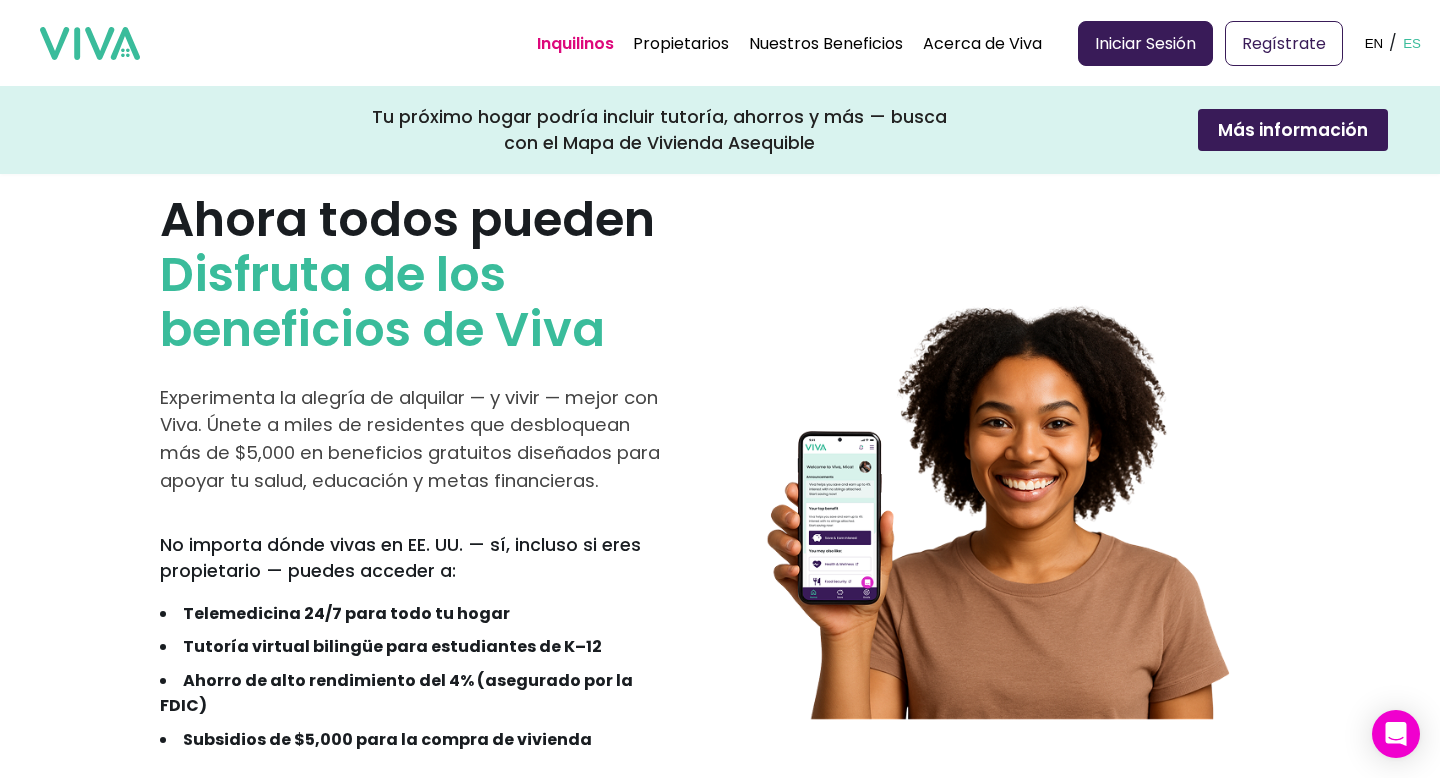 click on "Disfruta de los beneficios de Viva" at bounding box center [410, 302] 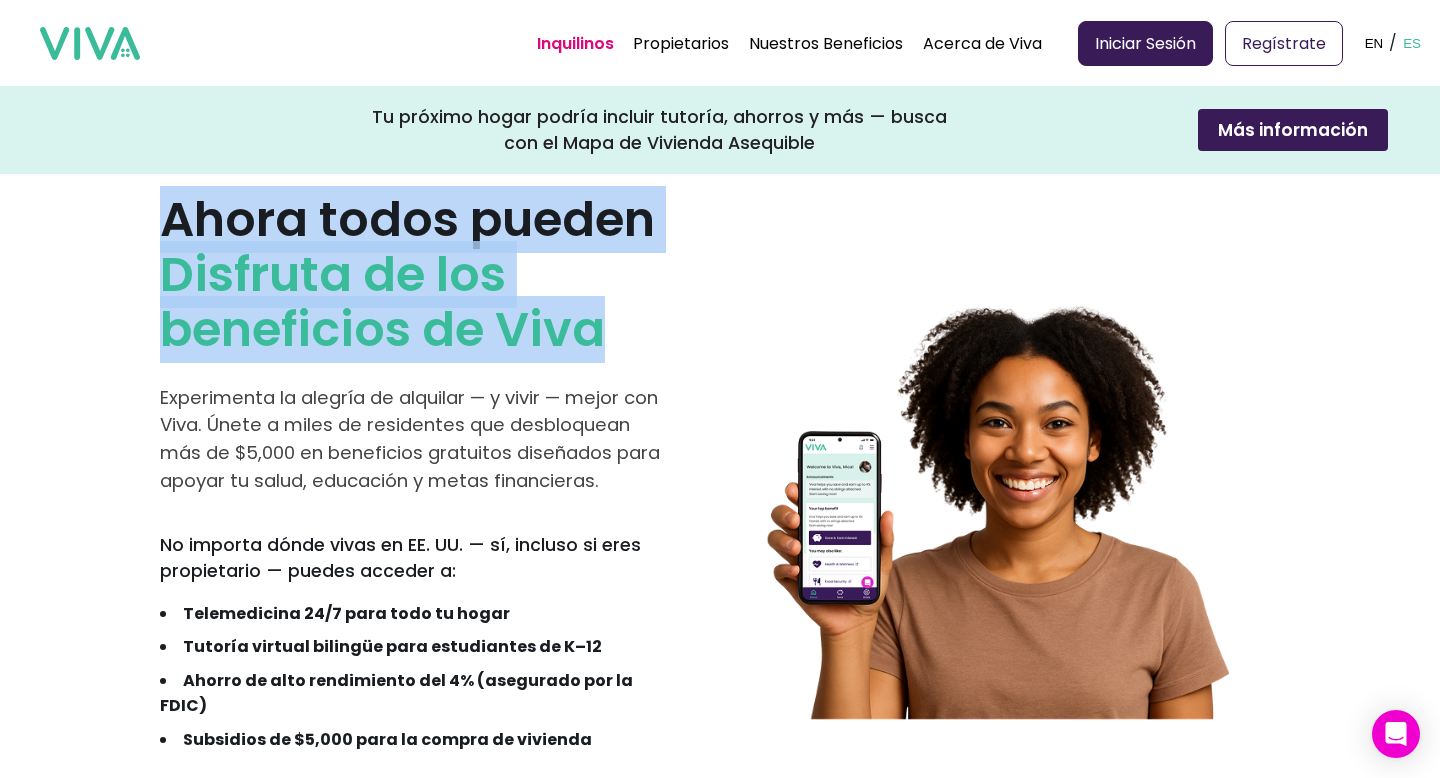 drag, startPoint x: 165, startPoint y: 224, endPoint x: 616, endPoint y: 324, distance: 461.95346 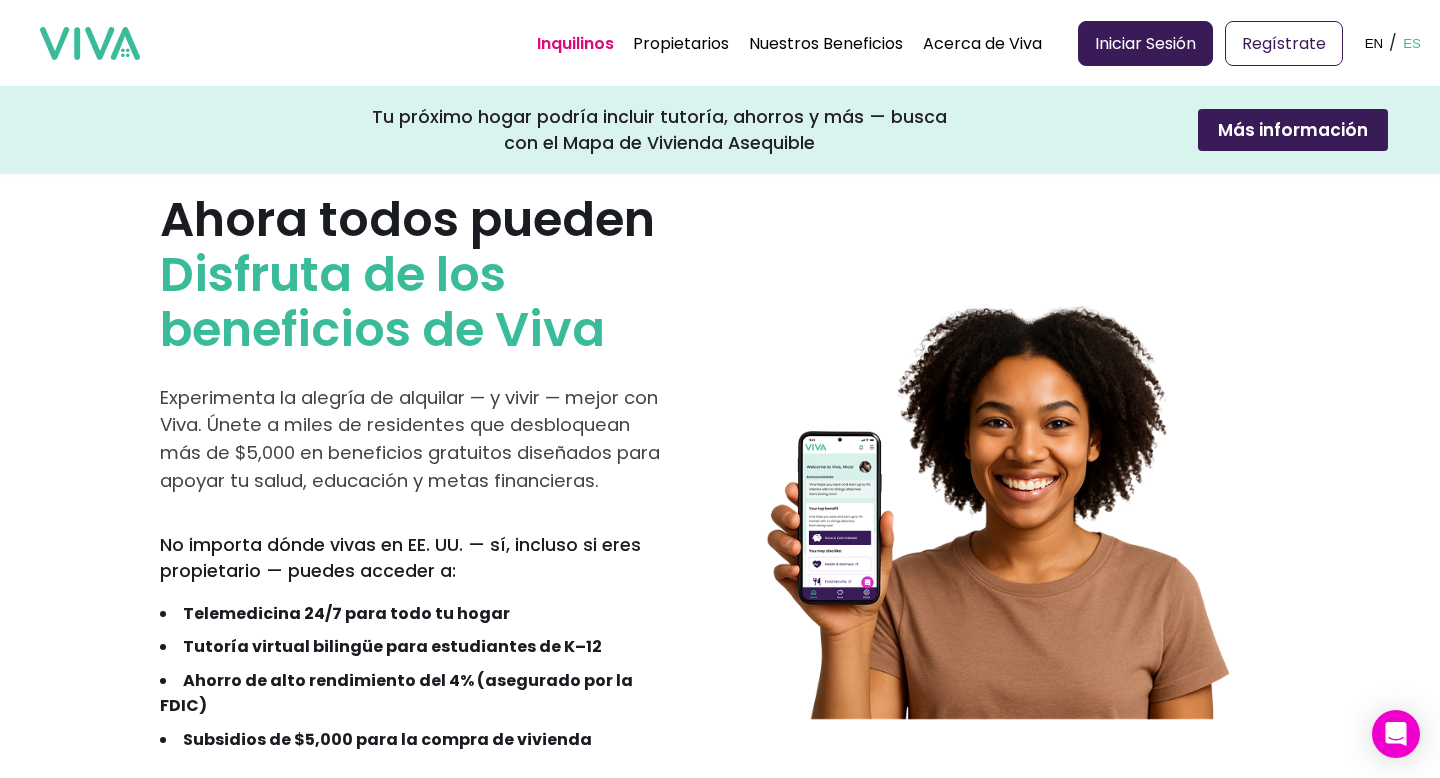 click on "Ahora todos pueden Disfruta de los beneficios de Viva Experimenta la alegría de alquilar — y vivir — mejor con Viva. Únete a miles de residentes que desbloquean más de $5,000 en beneficios gratuitos diseñados para apoyar tu salud, educación y metas financieras. No importa dónde vivas en EE. UU. — sí, incluso si eres propietario — puedes acceder a: Telemedicina 24/7 para todo tu hogar Tutoría virtual bilingüe para estudiantes de K–12 Ahorro de alto rendimiento del 4% (asegurado por la FDIC) Subsidios de $5,000 para la compra de vivienda Comienza a vivir bien con los beneficios que mereces. Comenzar" at bounding box center [720, 507] 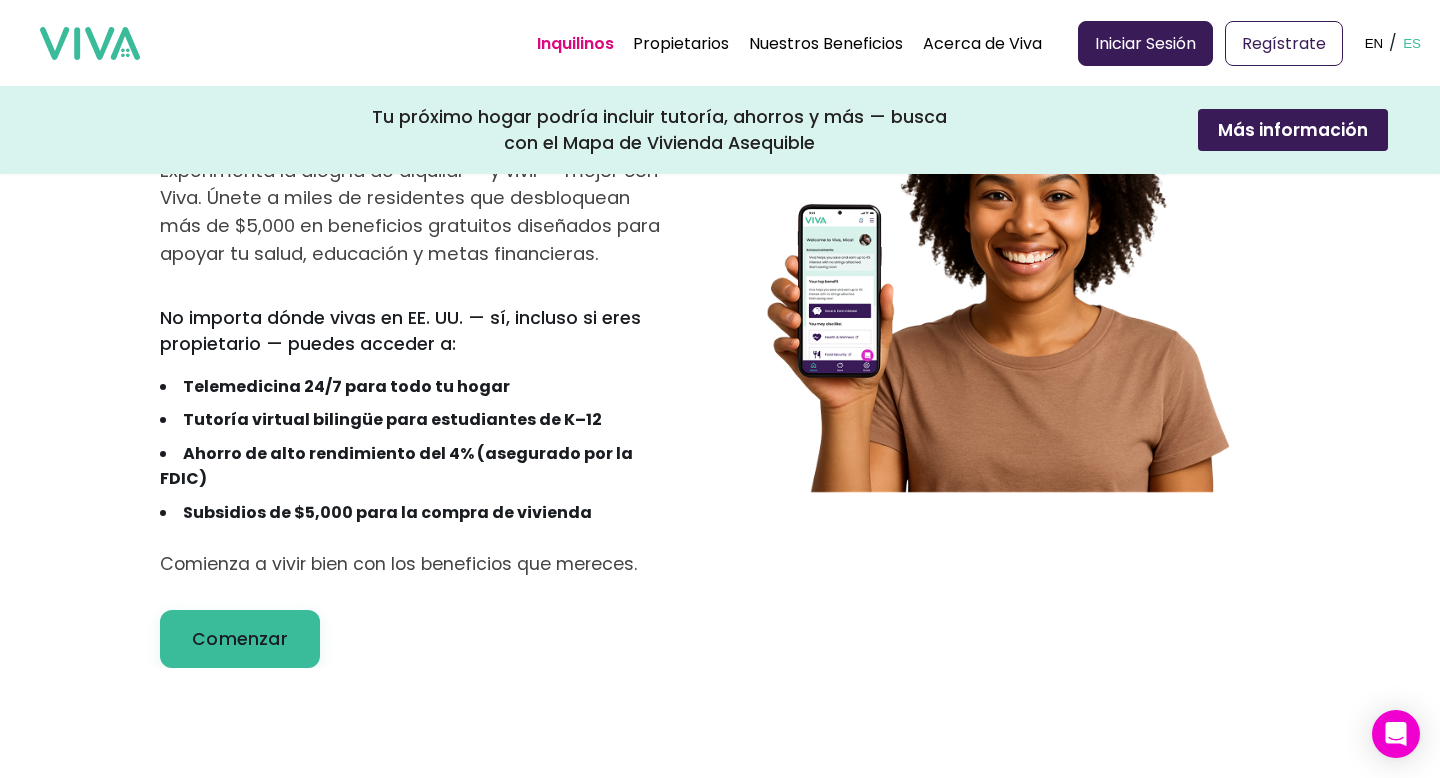 scroll, scrollTop: 239, scrollLeft: 0, axis: vertical 